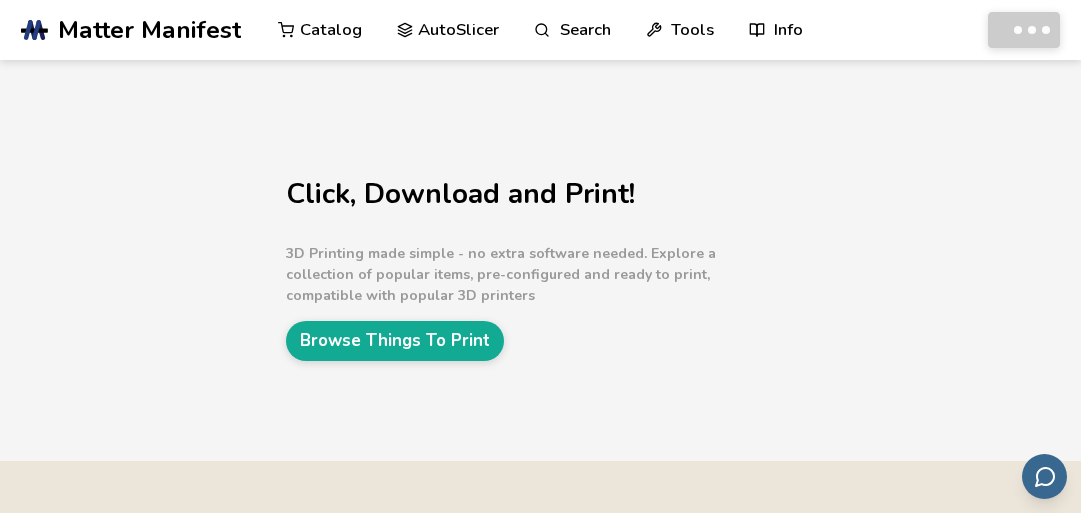 scroll, scrollTop: 0, scrollLeft: 0, axis: both 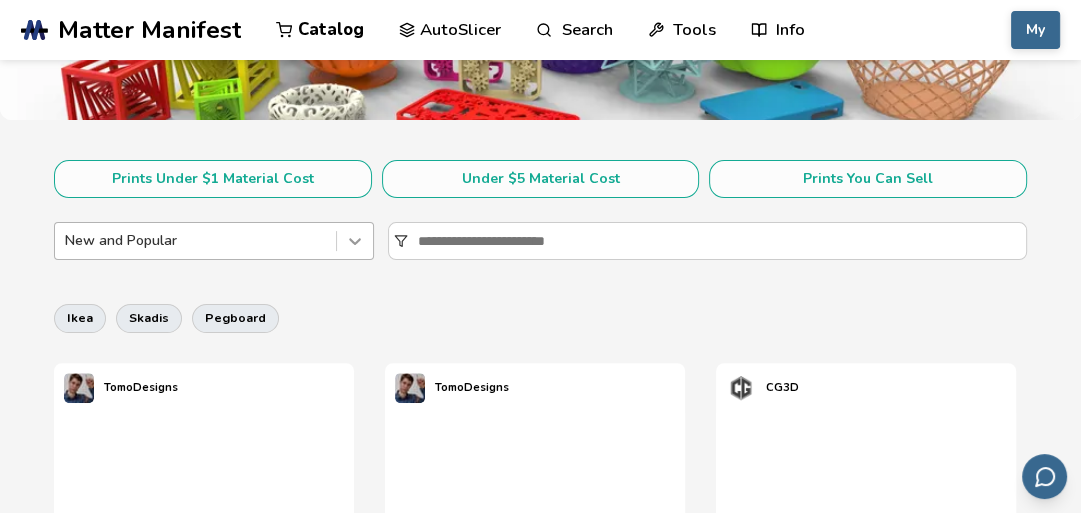 click at bounding box center [355, 241] 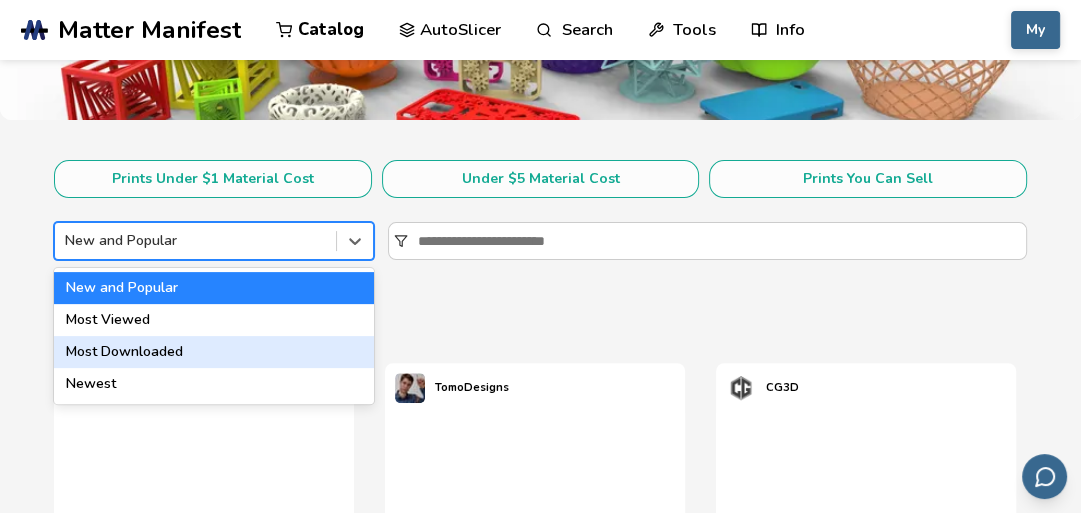 click on "Most Downloaded" at bounding box center (214, 352) 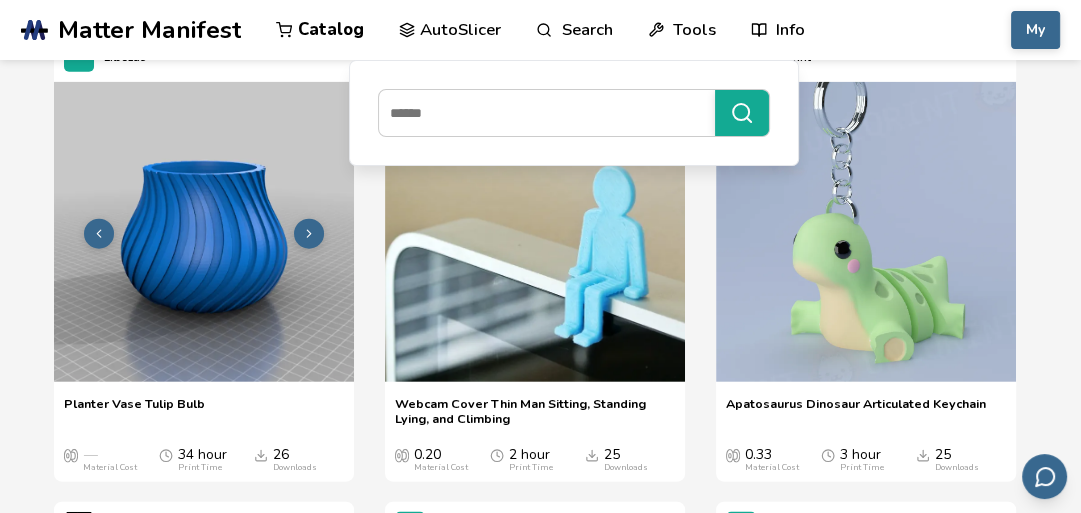 scroll, scrollTop: 14243, scrollLeft: 0, axis: vertical 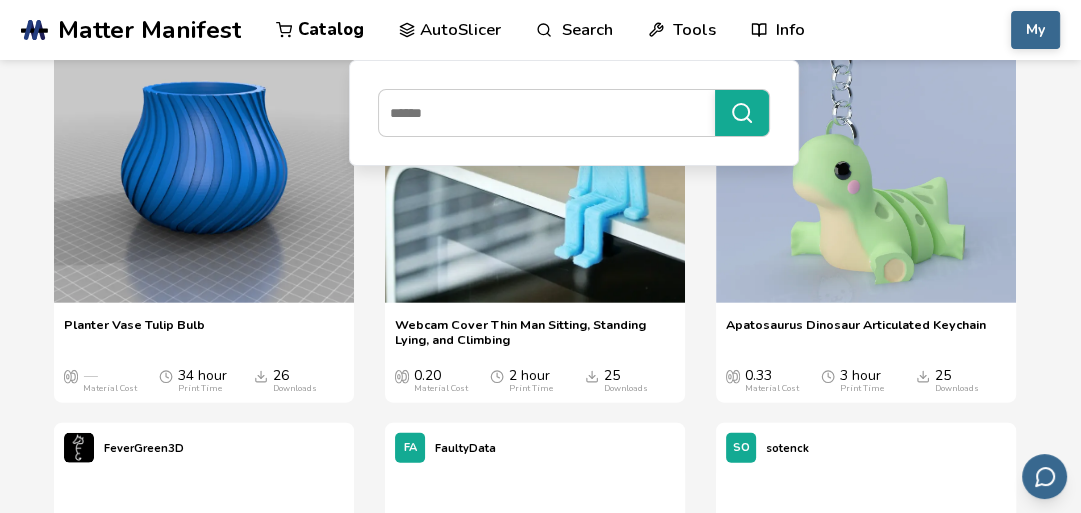 click at bounding box center [574, 113] 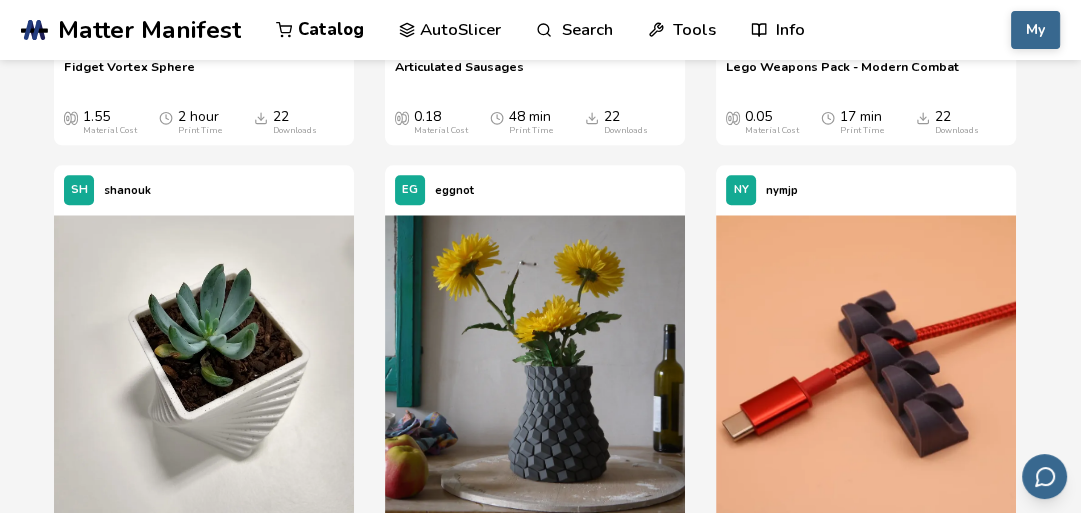 scroll, scrollTop: 18003, scrollLeft: 0, axis: vertical 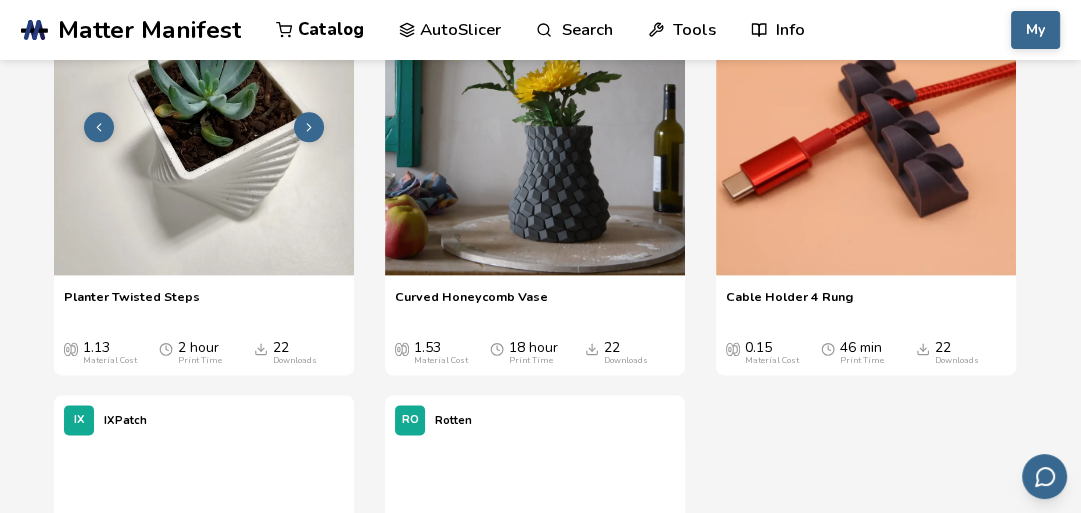 click at bounding box center (204, 125) 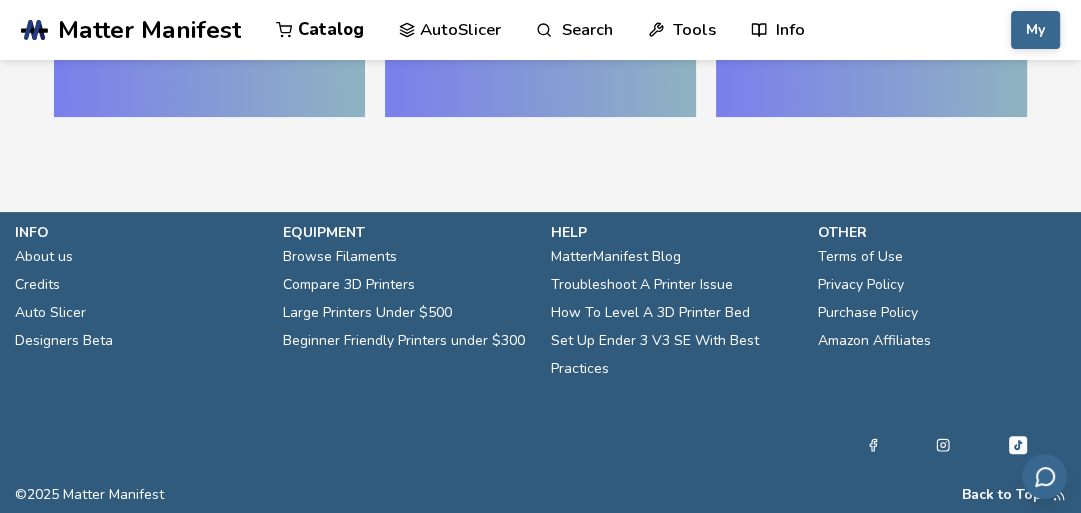 scroll, scrollTop: 0, scrollLeft: 0, axis: both 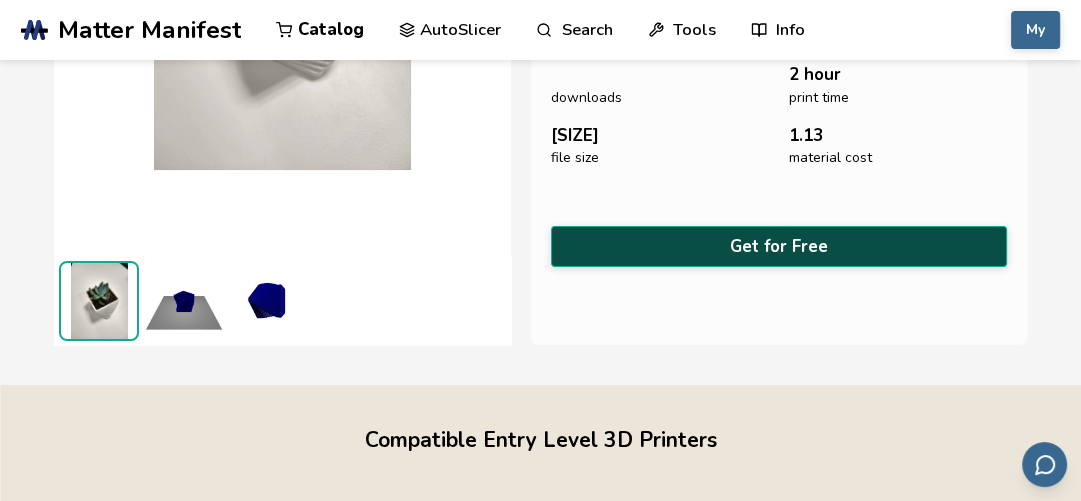 click on "Get for Free" at bounding box center [779, 246] 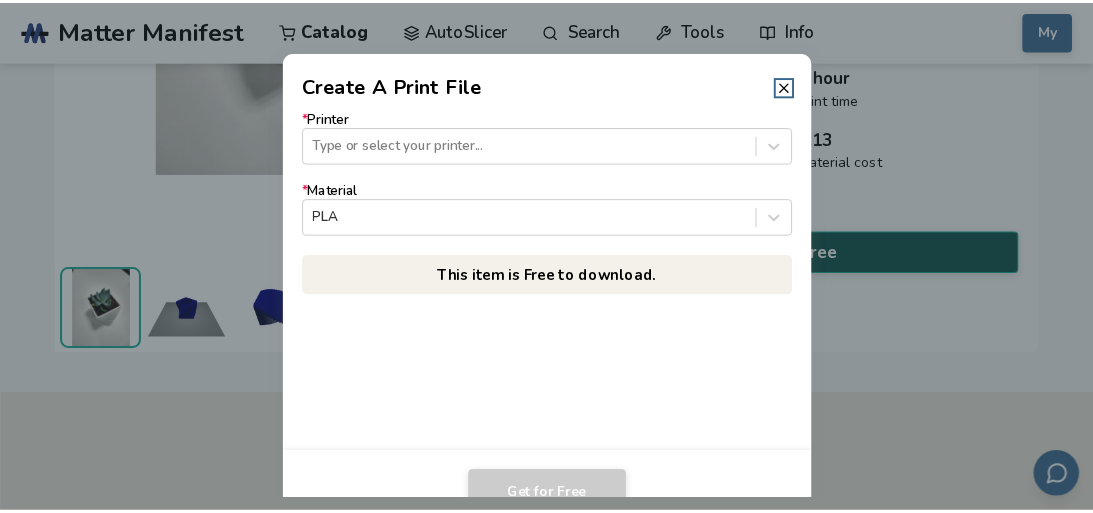 scroll, scrollTop: 328, scrollLeft: 0, axis: vertical 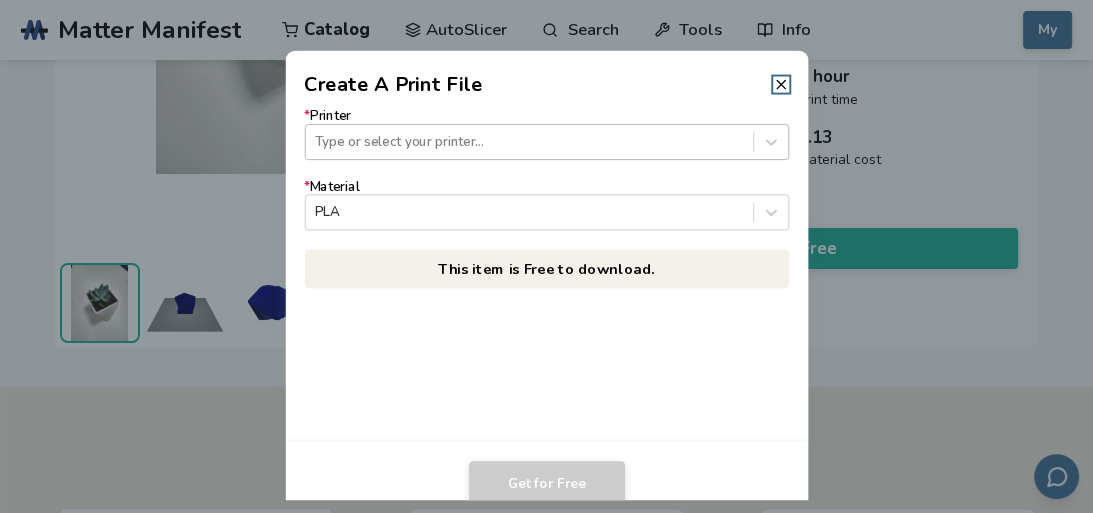click at bounding box center [529, 141] 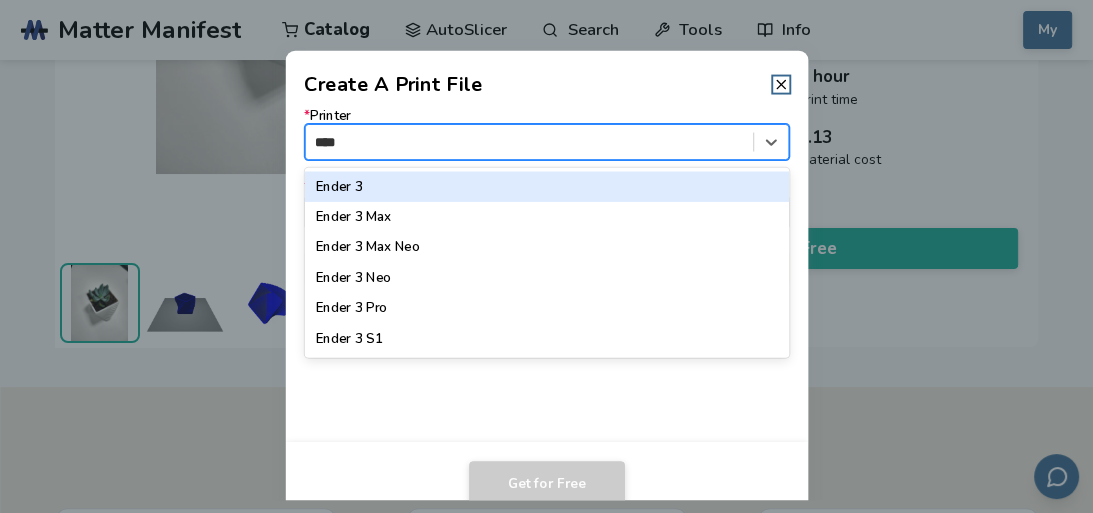 type on "*****" 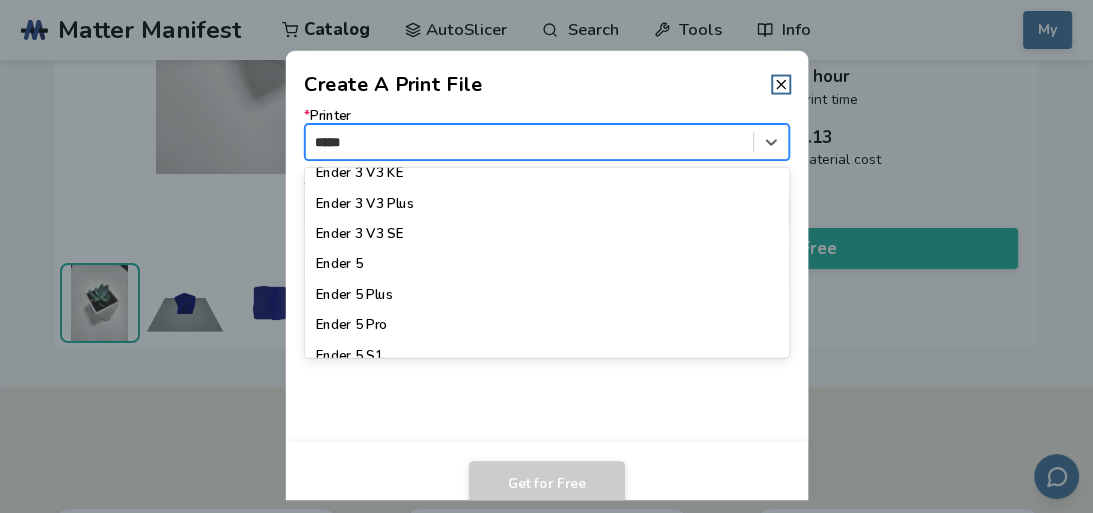 scroll, scrollTop: 385, scrollLeft: 0, axis: vertical 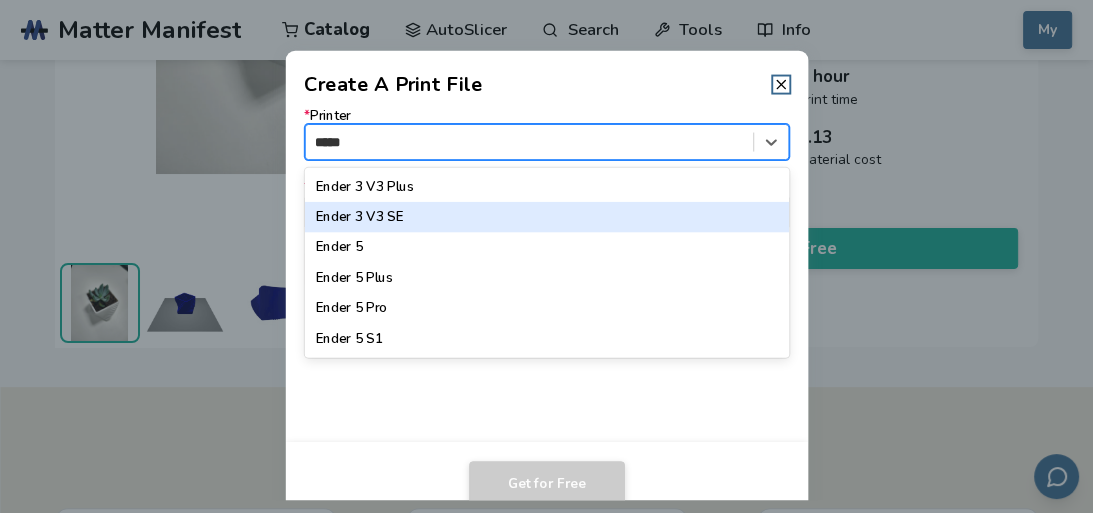 click on "Ender 3 V3 SE" at bounding box center (546, 217) 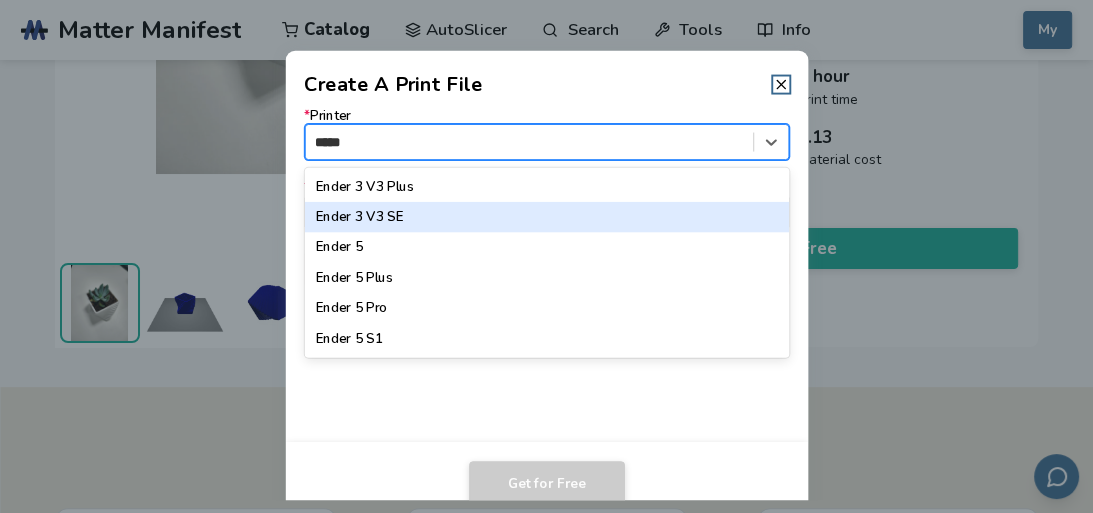 type 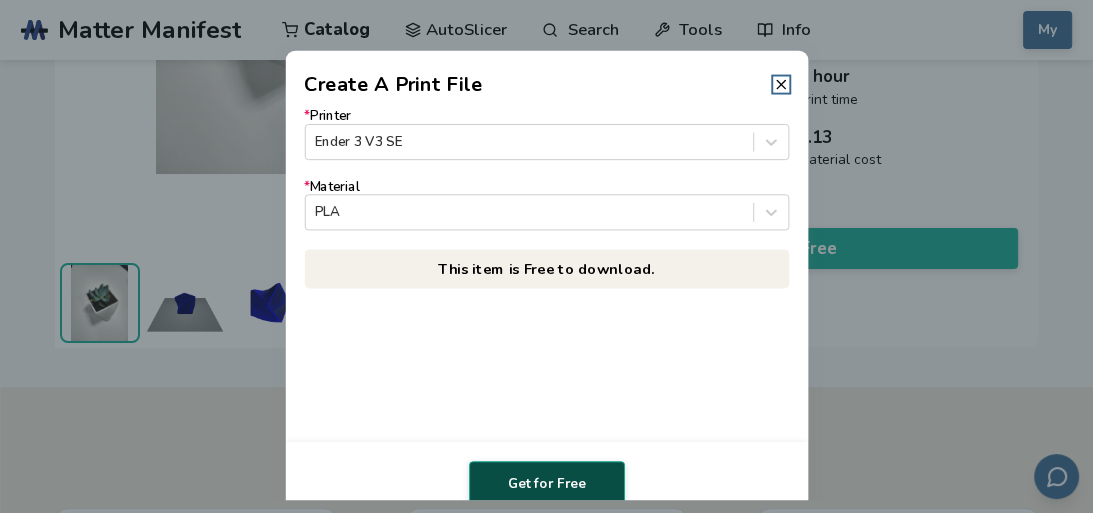 click on "Get for Free" at bounding box center (547, 484) 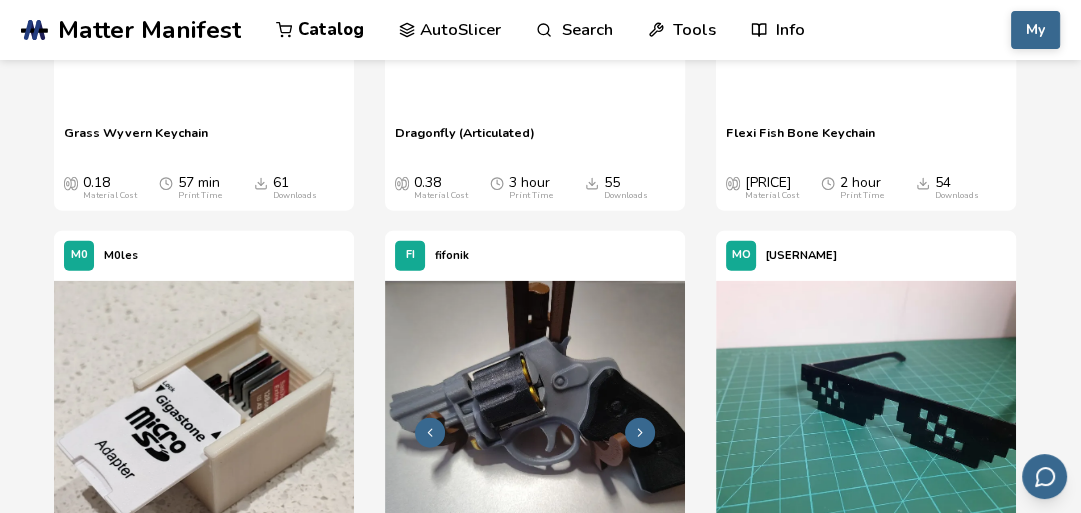 scroll, scrollTop: 2968, scrollLeft: 0, axis: vertical 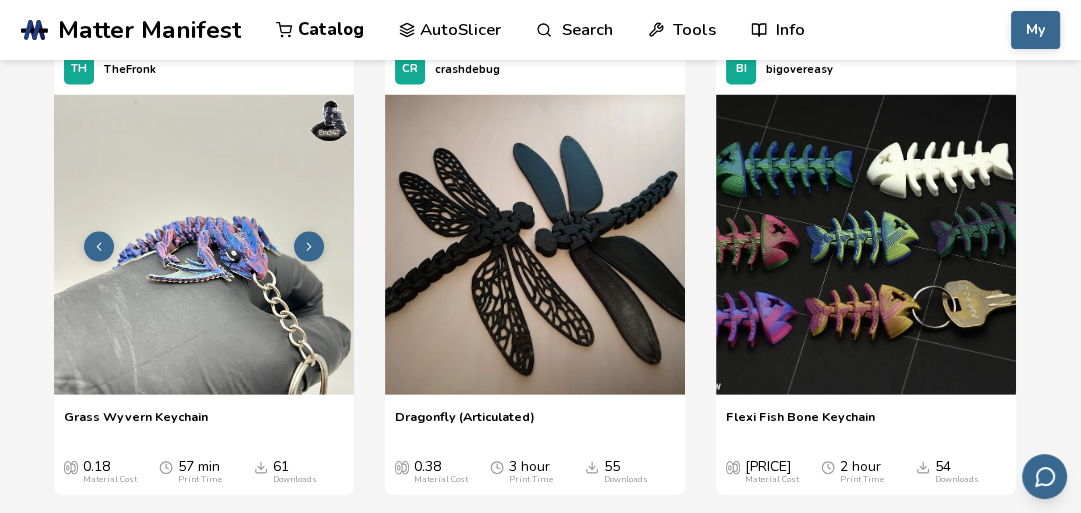 click at bounding box center (204, 245) 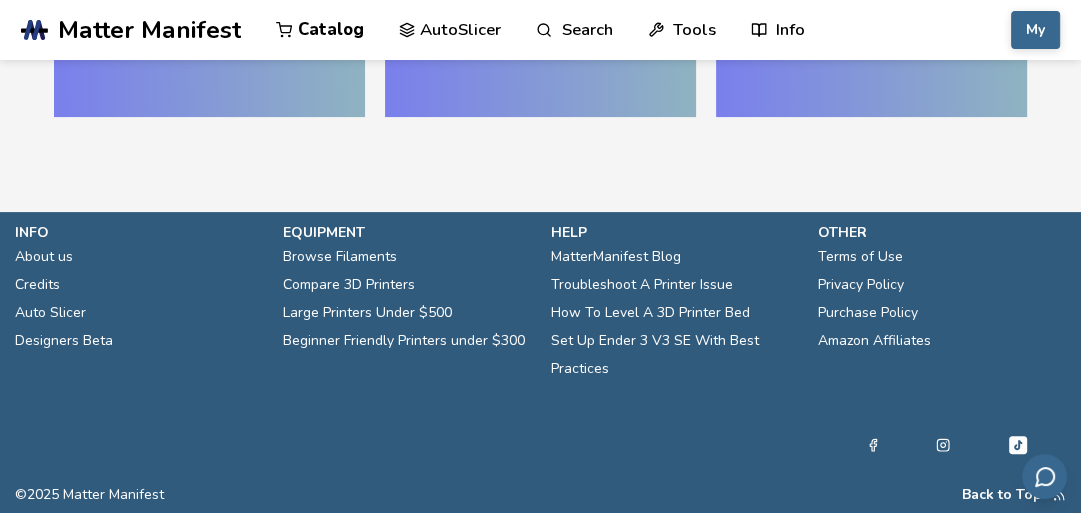 scroll, scrollTop: 0, scrollLeft: 0, axis: both 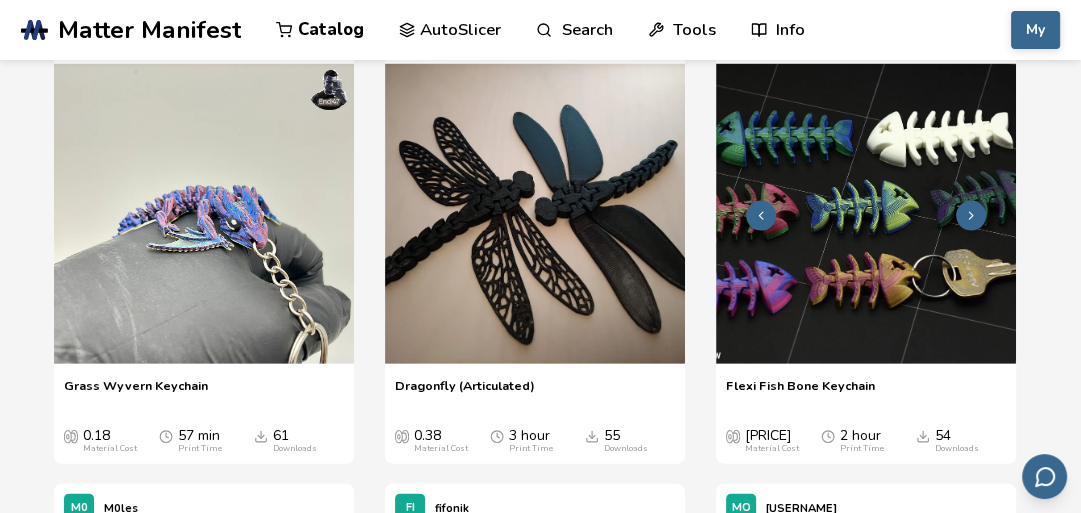 click at bounding box center (866, 214) 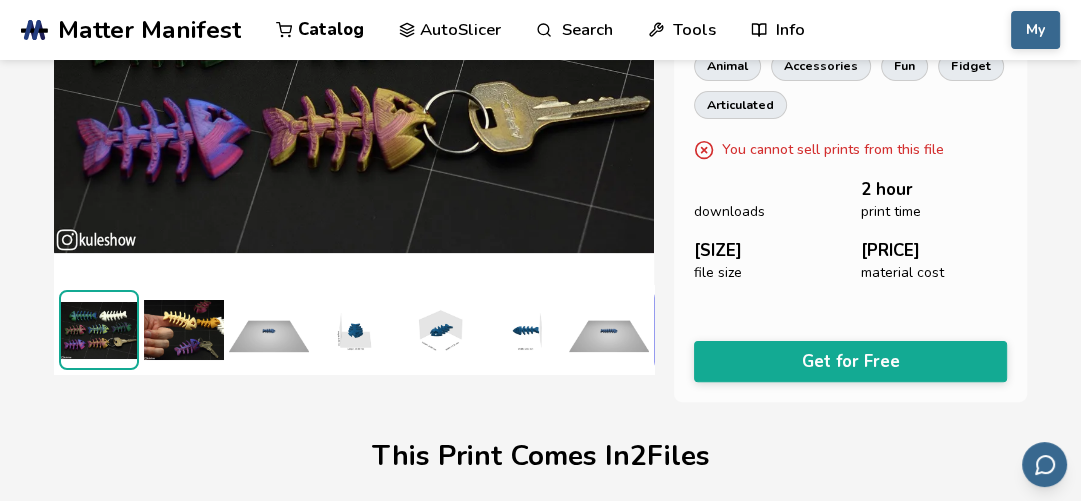 scroll, scrollTop: 298, scrollLeft: 6, axis: both 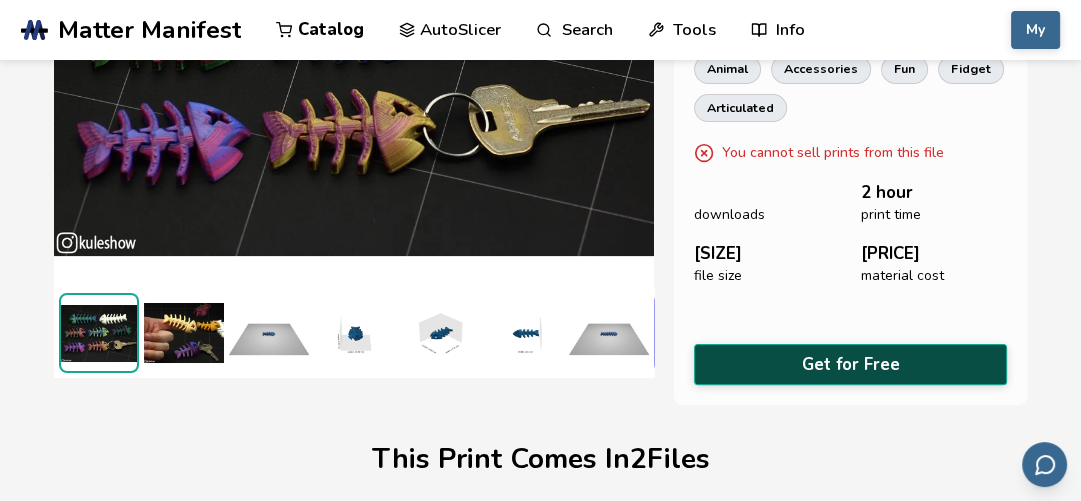 click on "Get for Free" at bounding box center [850, 364] 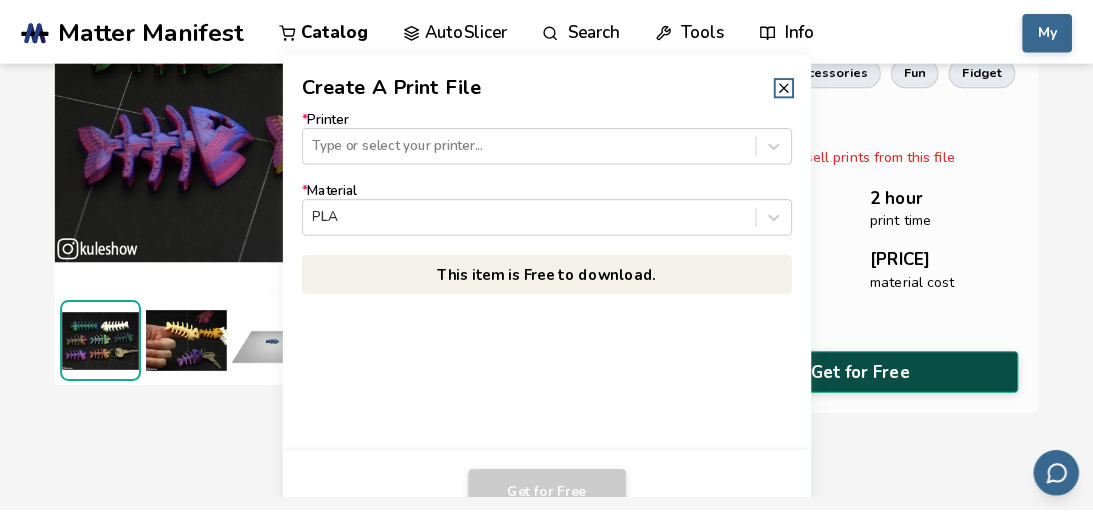 scroll, scrollTop: 298, scrollLeft: 0, axis: vertical 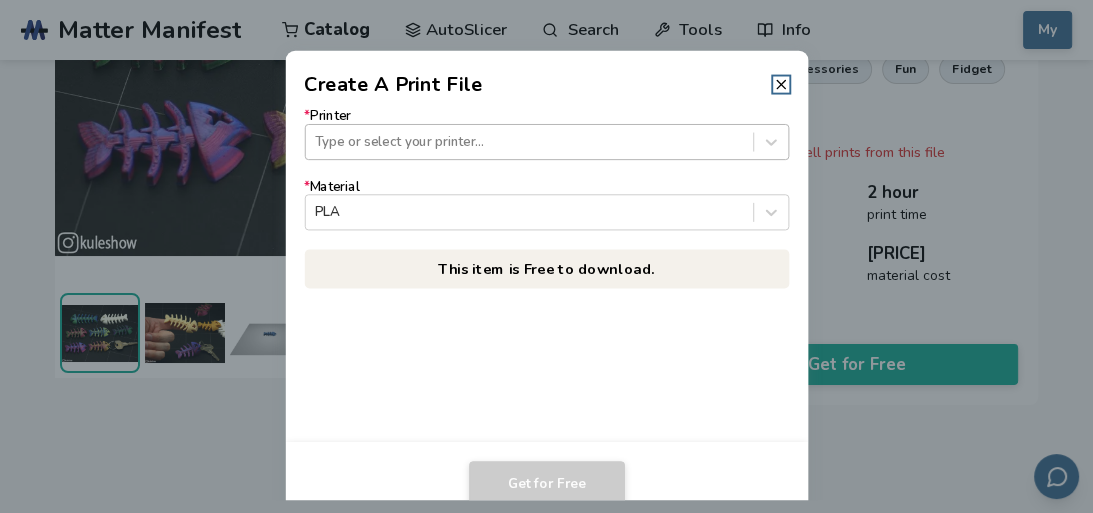 click at bounding box center [529, 141] 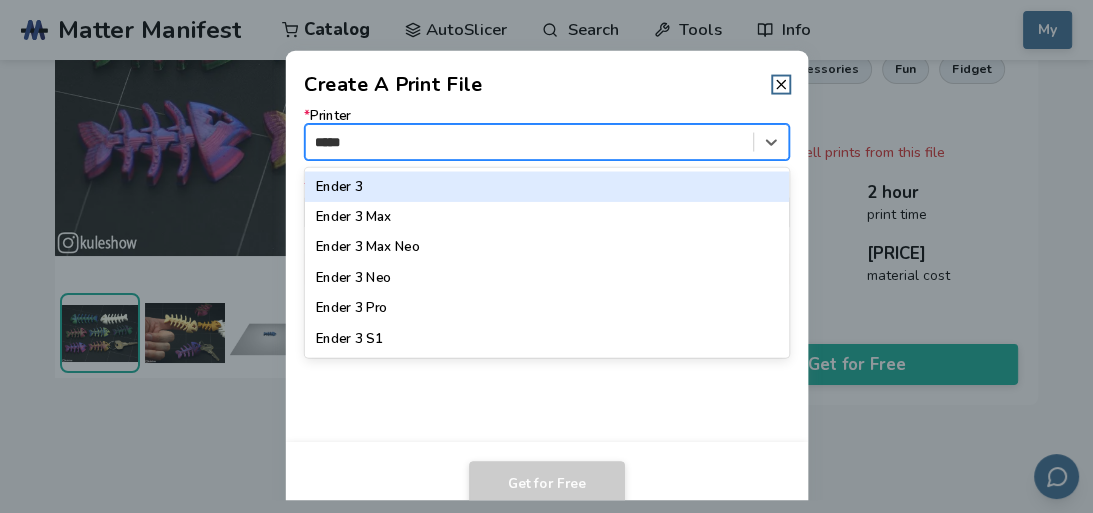 type on "*****" 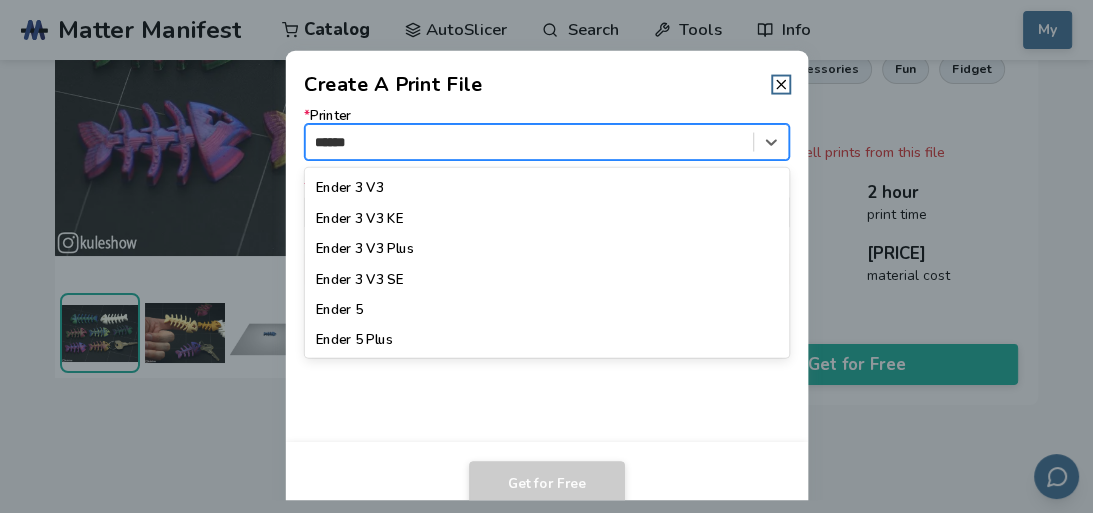 scroll, scrollTop: 320, scrollLeft: 0, axis: vertical 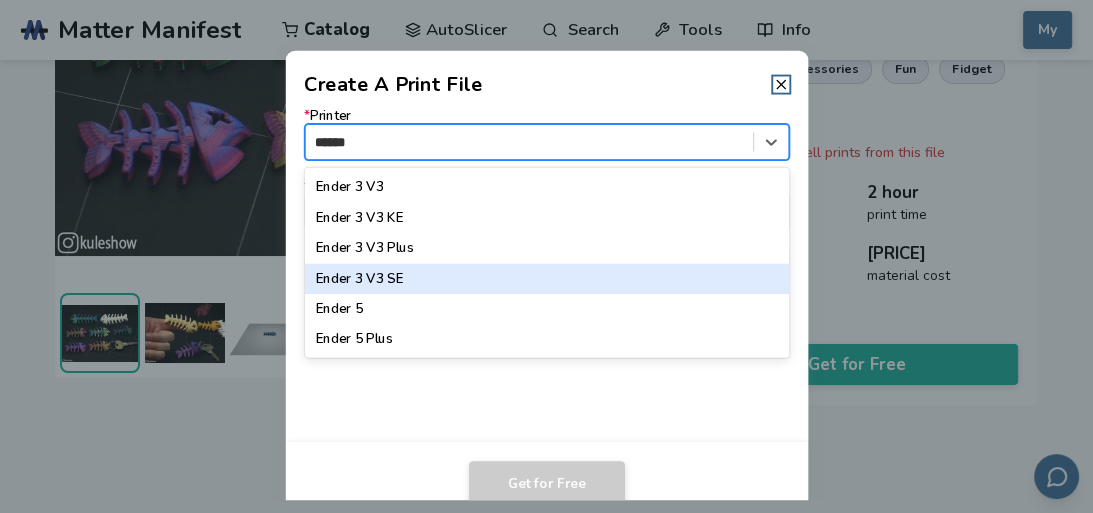 click on "Ender 3 V3 SE" at bounding box center [546, 279] 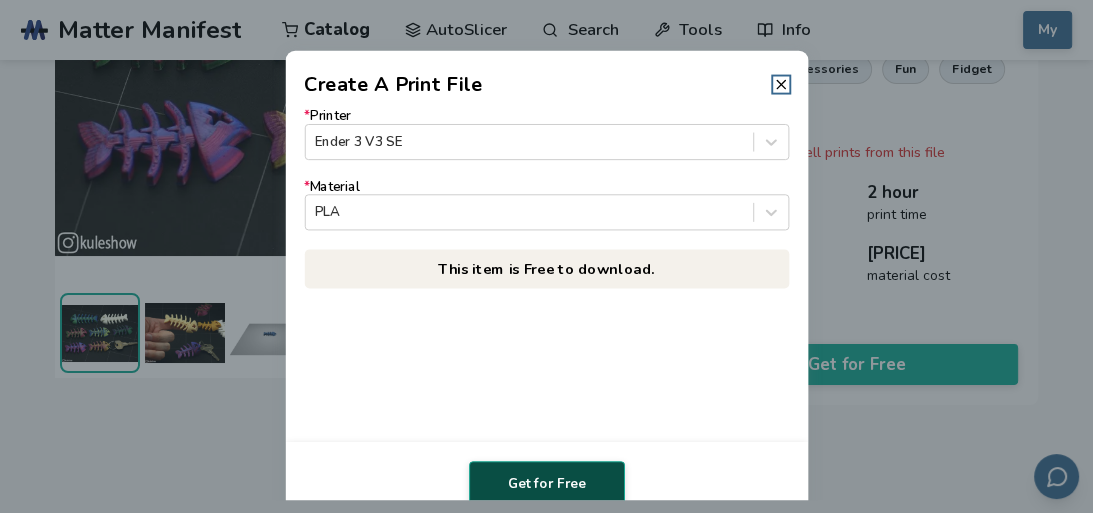 click on "Get for Free" at bounding box center [547, 484] 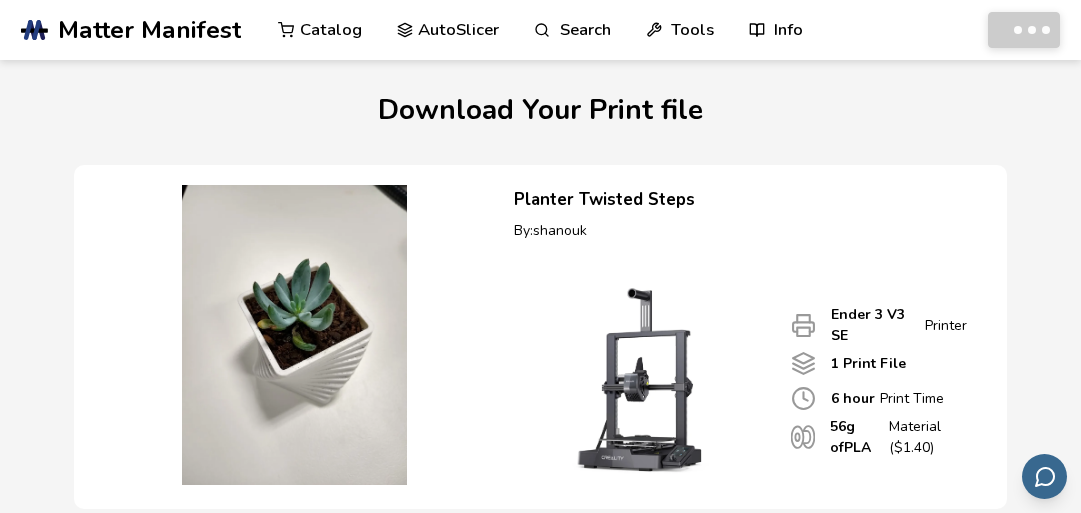scroll, scrollTop: 0, scrollLeft: 0, axis: both 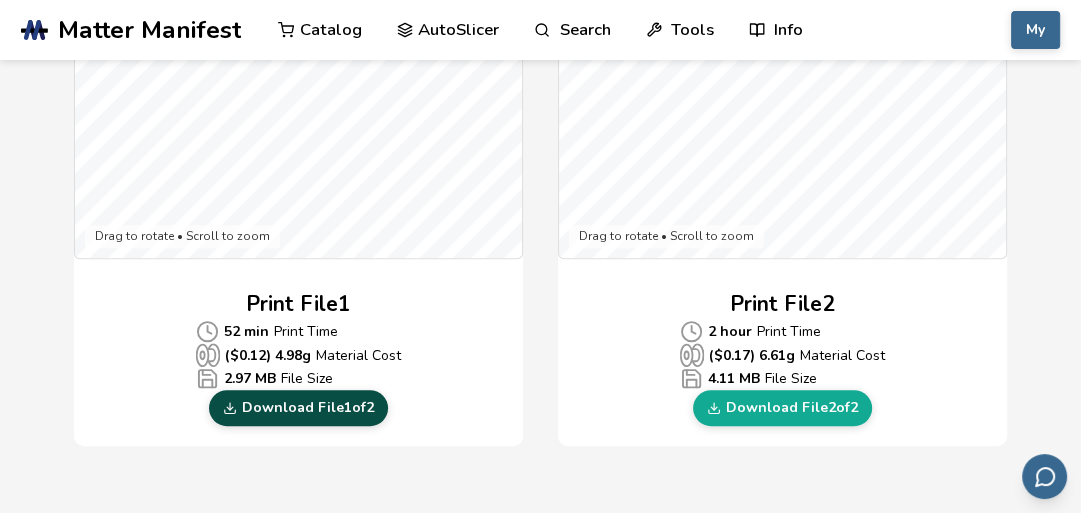 click on "Download File  1  of  2" at bounding box center (298, 408) 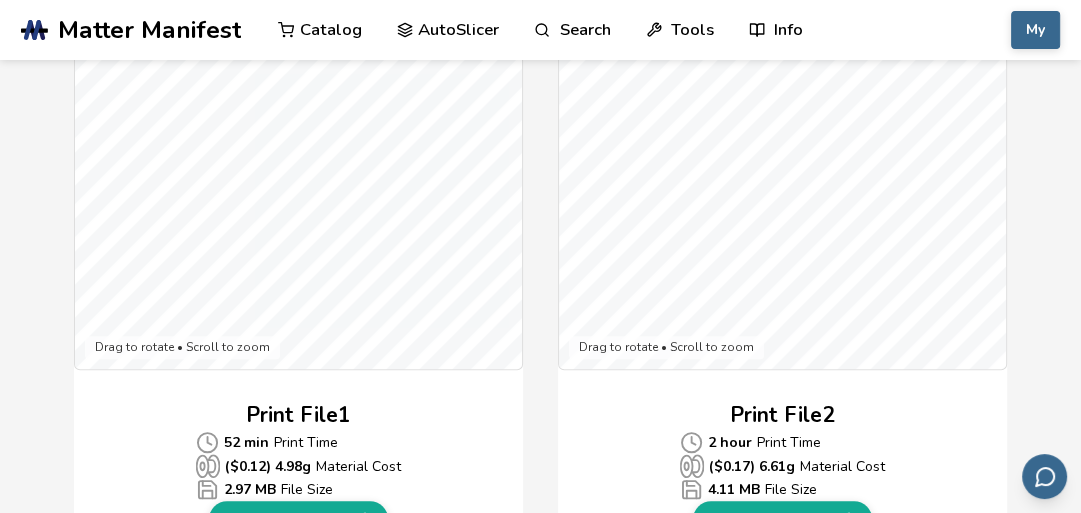 scroll, scrollTop: 880, scrollLeft: 0, axis: vertical 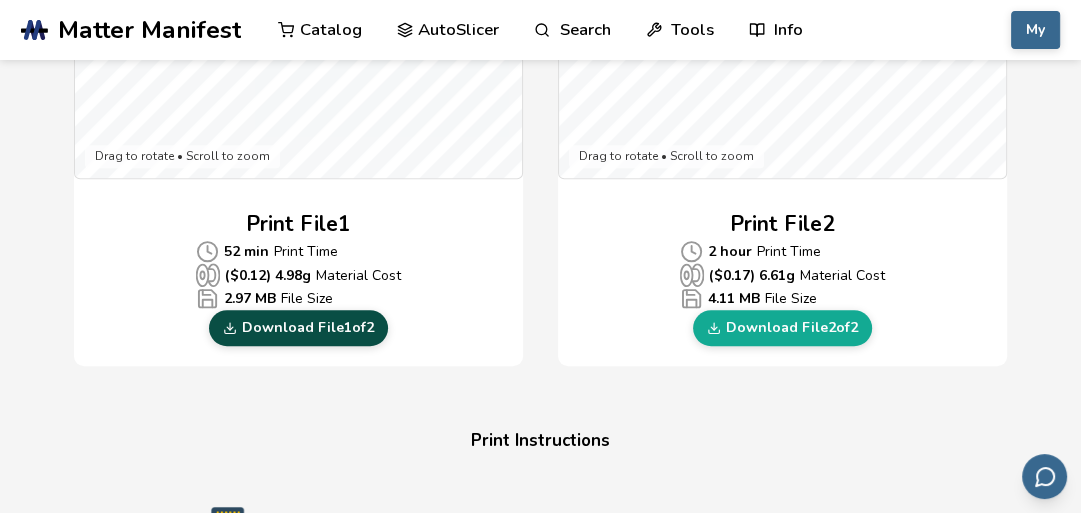 click on "Download File  1  of  2" at bounding box center [298, 328] 